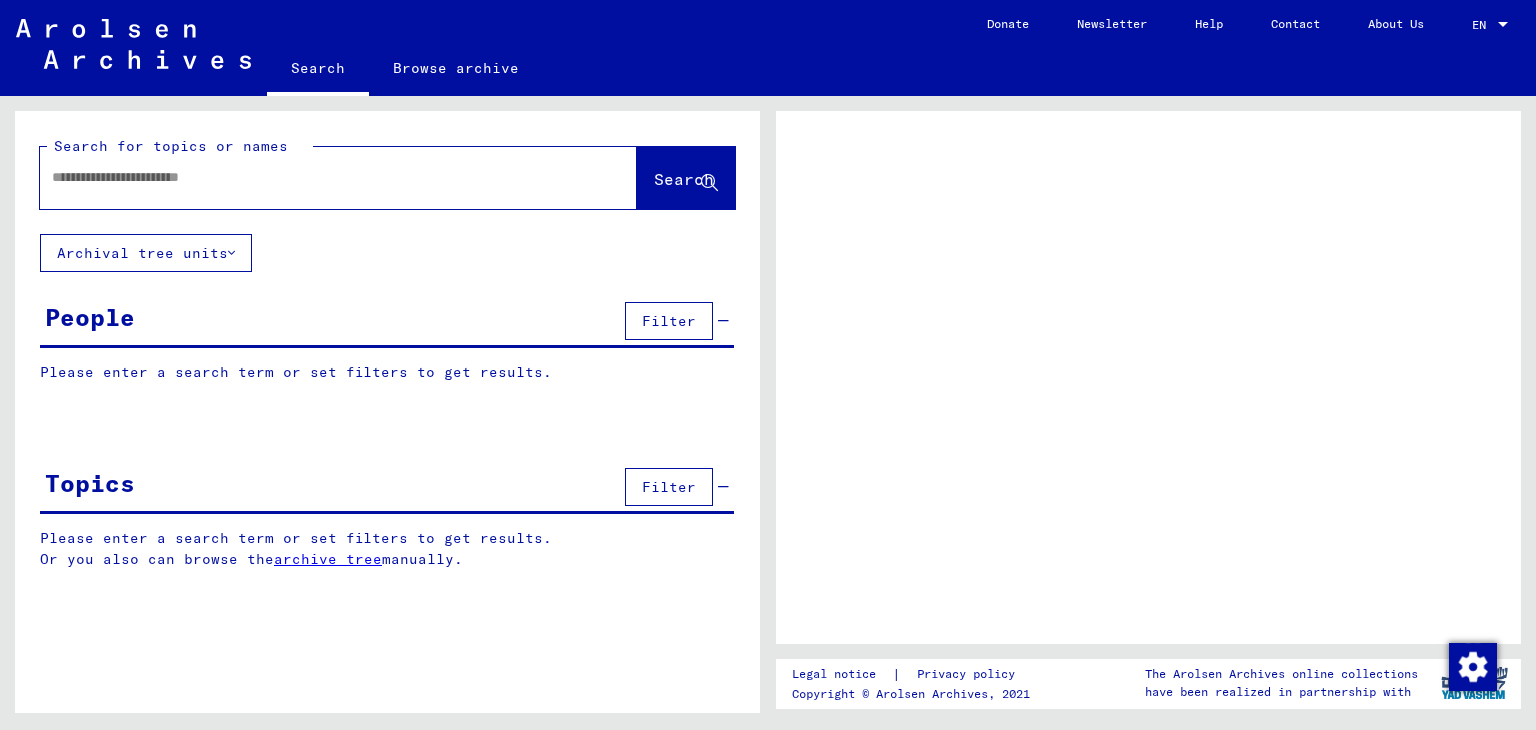 click at bounding box center (320, 177) 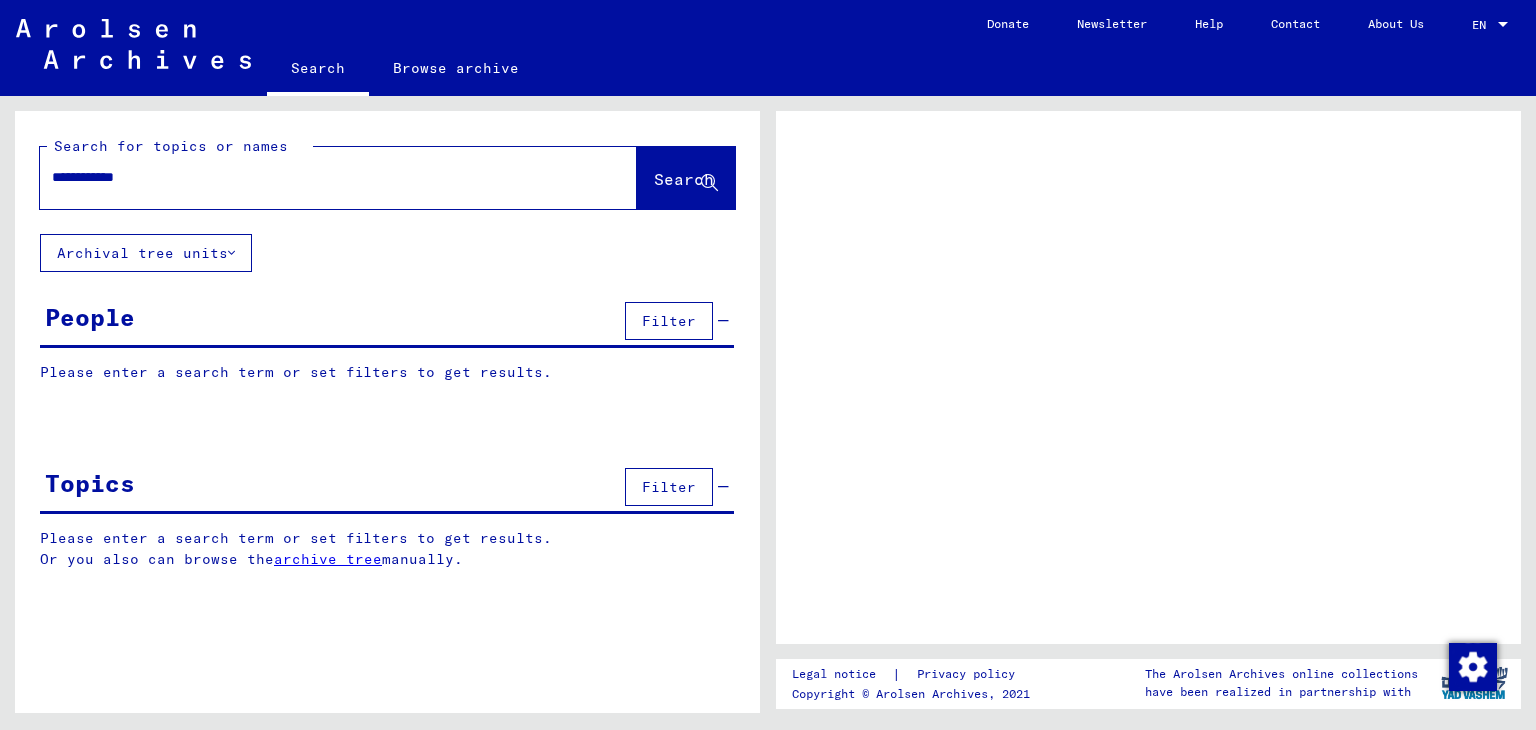 type on "**********" 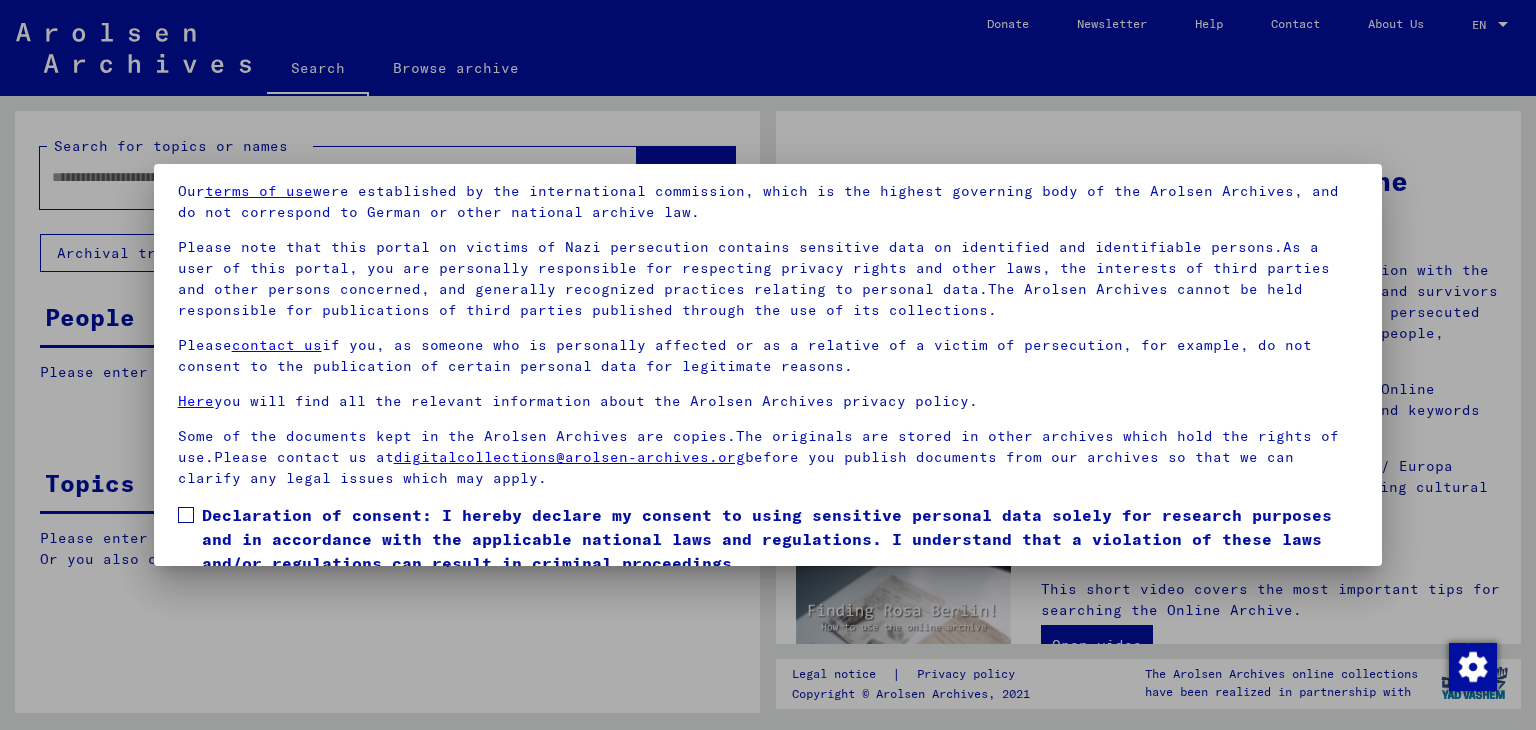 scroll, scrollTop: 154, scrollLeft: 0, axis: vertical 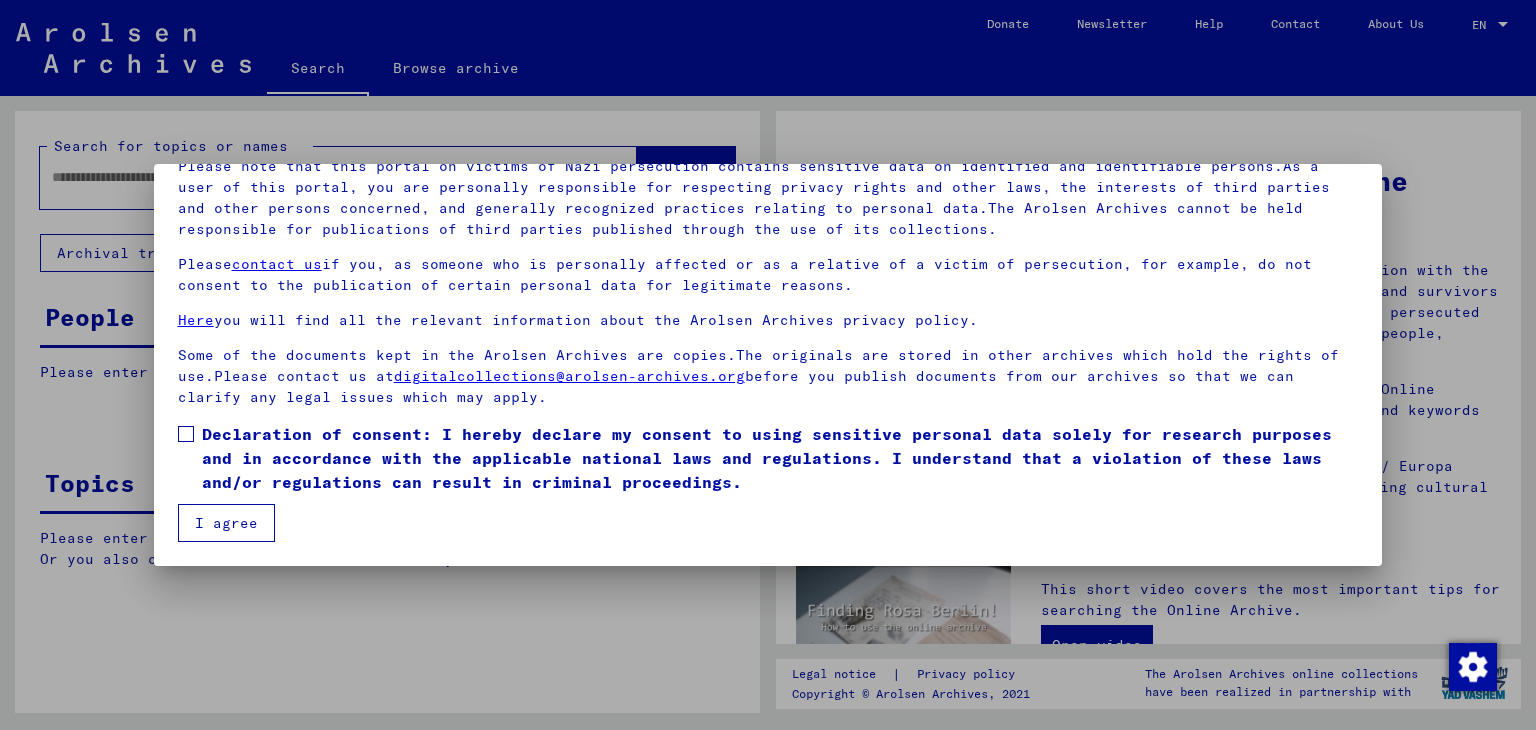 drag, startPoint x: 239, startPoint y: 527, endPoint x: 246, endPoint y: 517, distance: 12.206555 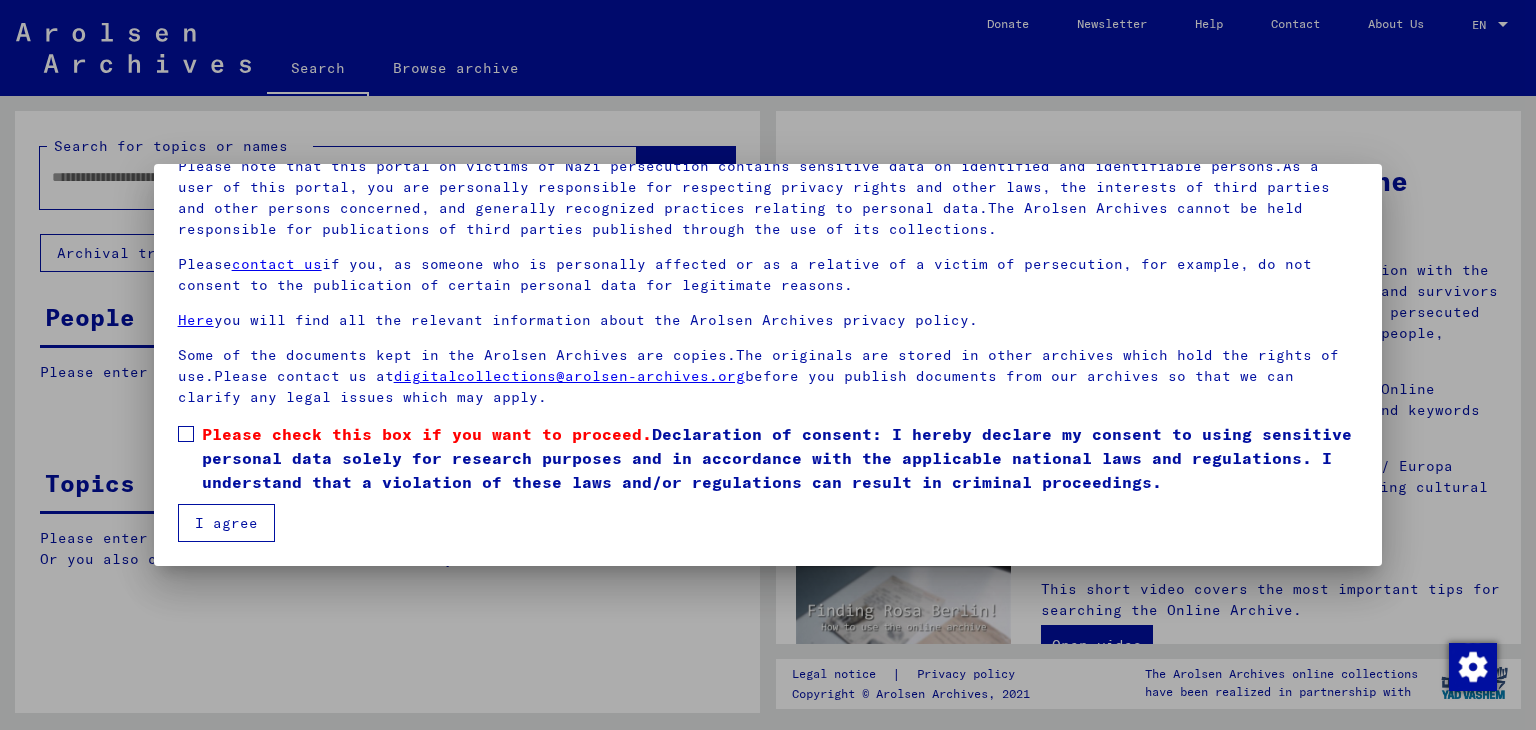 click on "Please check this box if you want to proceed.   Declaration of consent: I hereby declare my consent to using sensitive personal data solely for research purposes and in accordance with the applicable national laws and regulations. I understand that a violation of these laws and/or regulations can result in criminal proceedings." at bounding box center (768, 458) 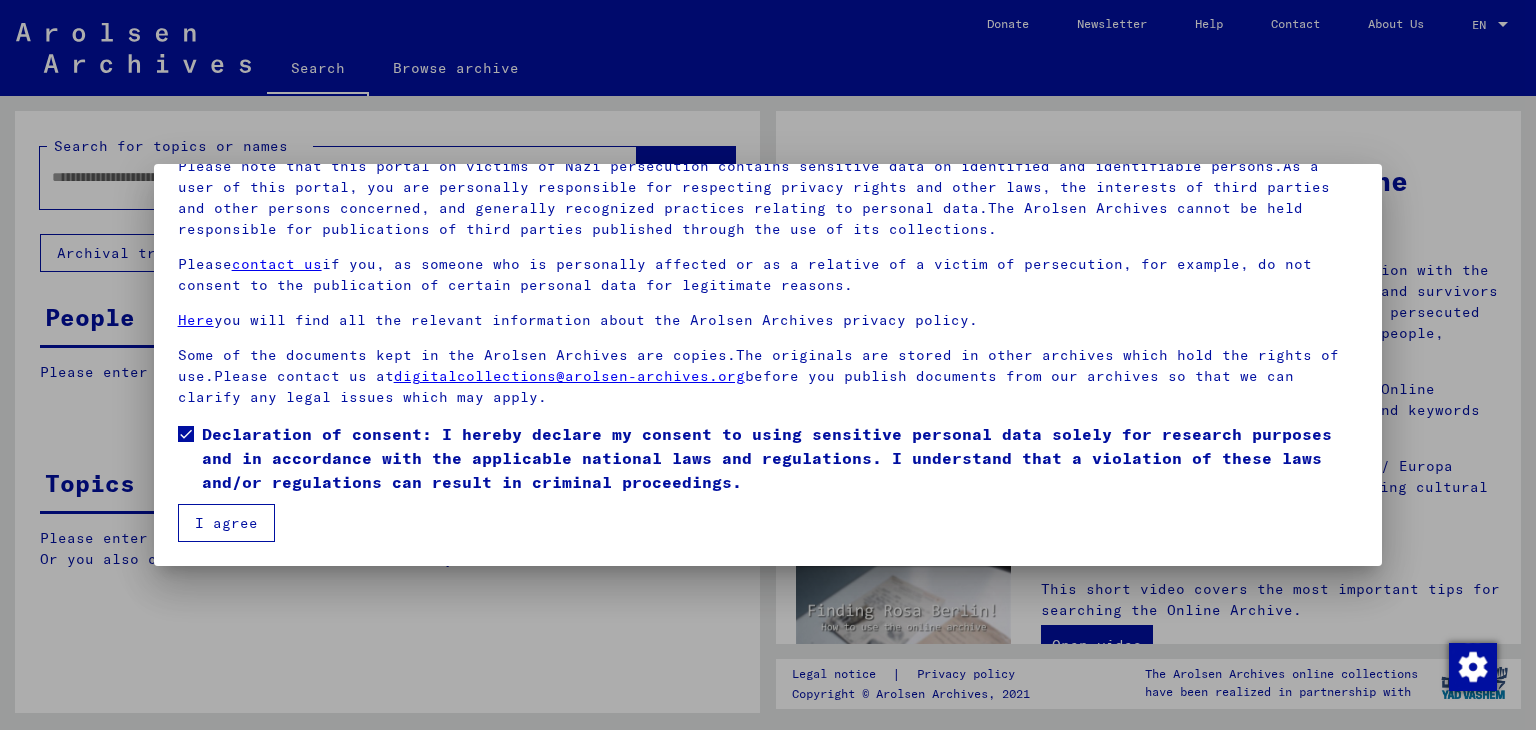 click on "I agree" at bounding box center [226, 523] 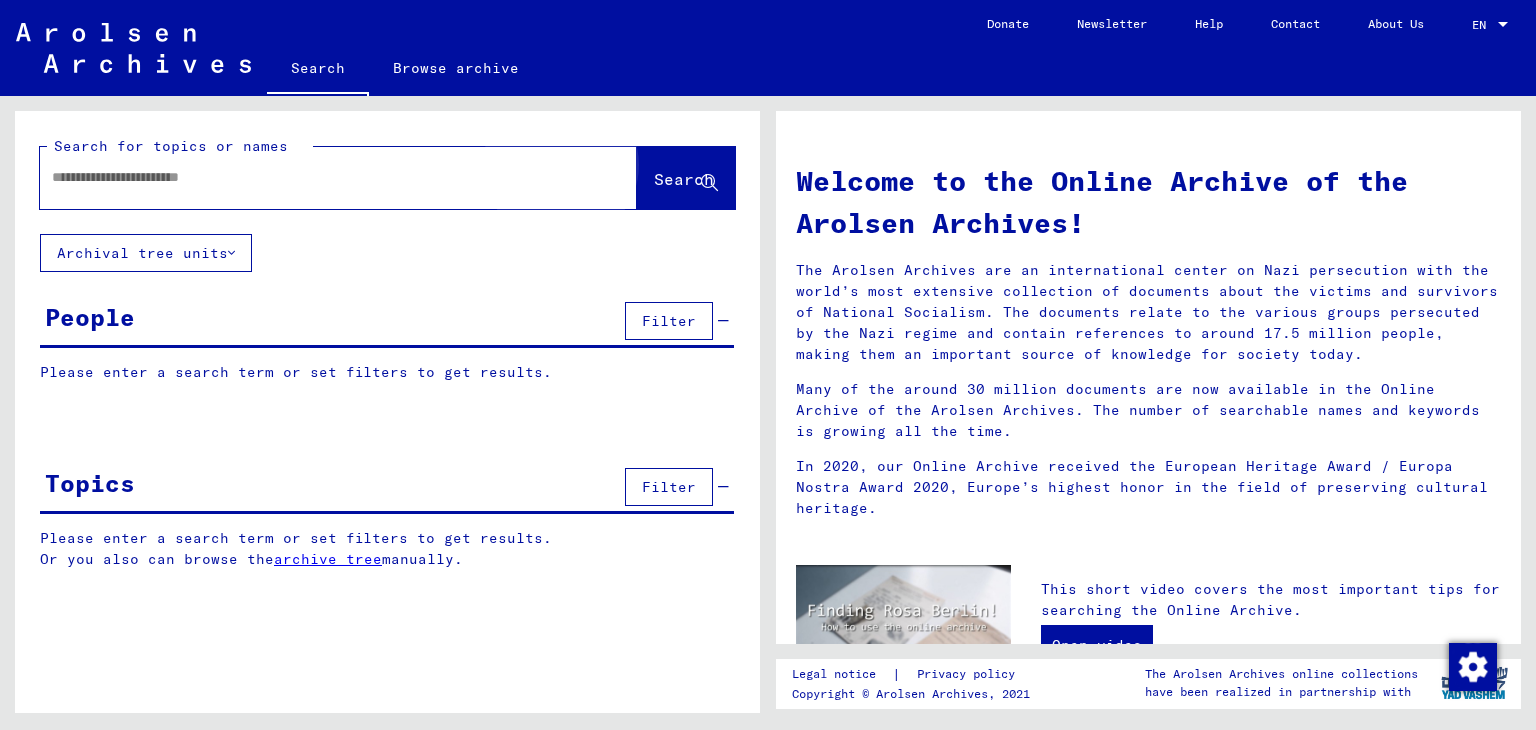 click on "Search" at bounding box center [686, 180] 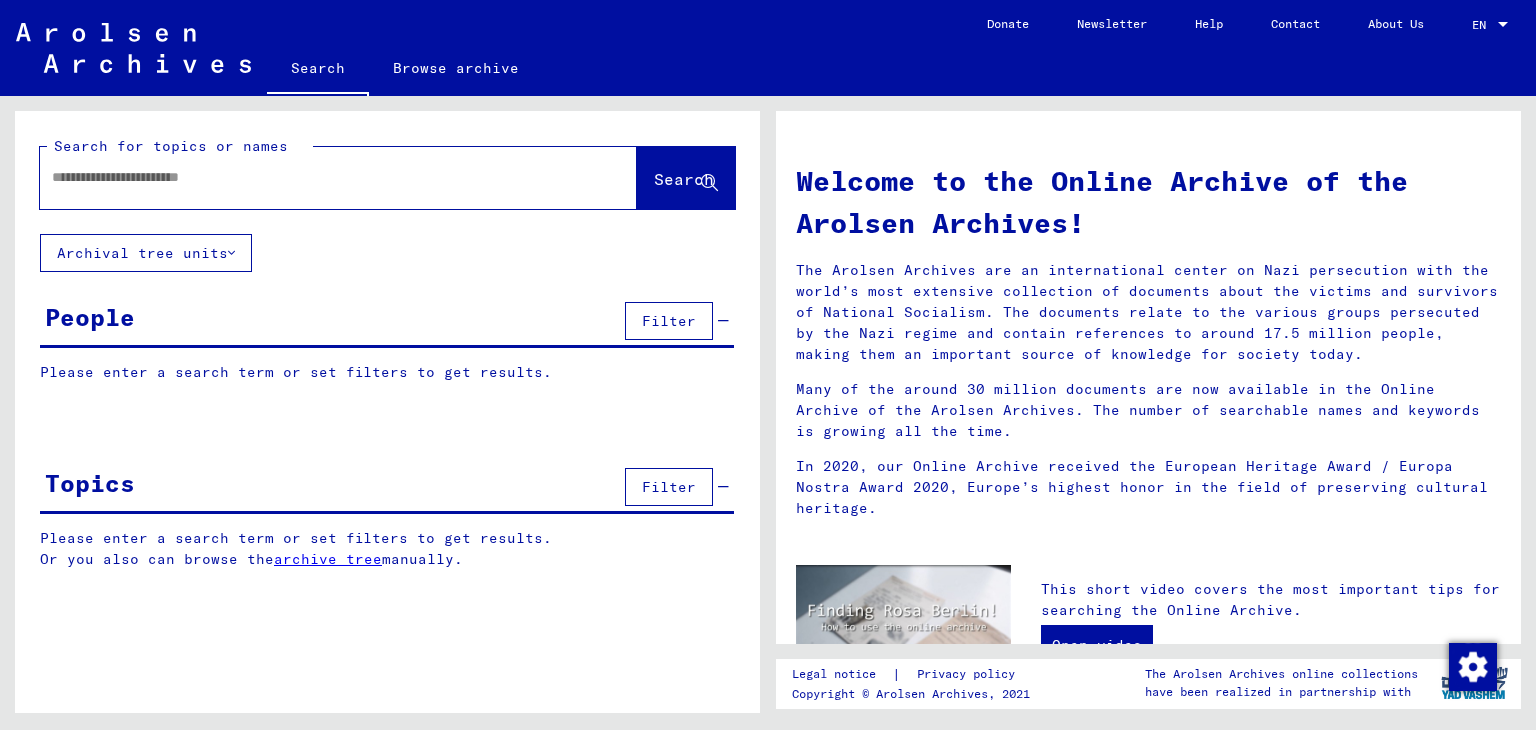 click at bounding box center [314, 177] 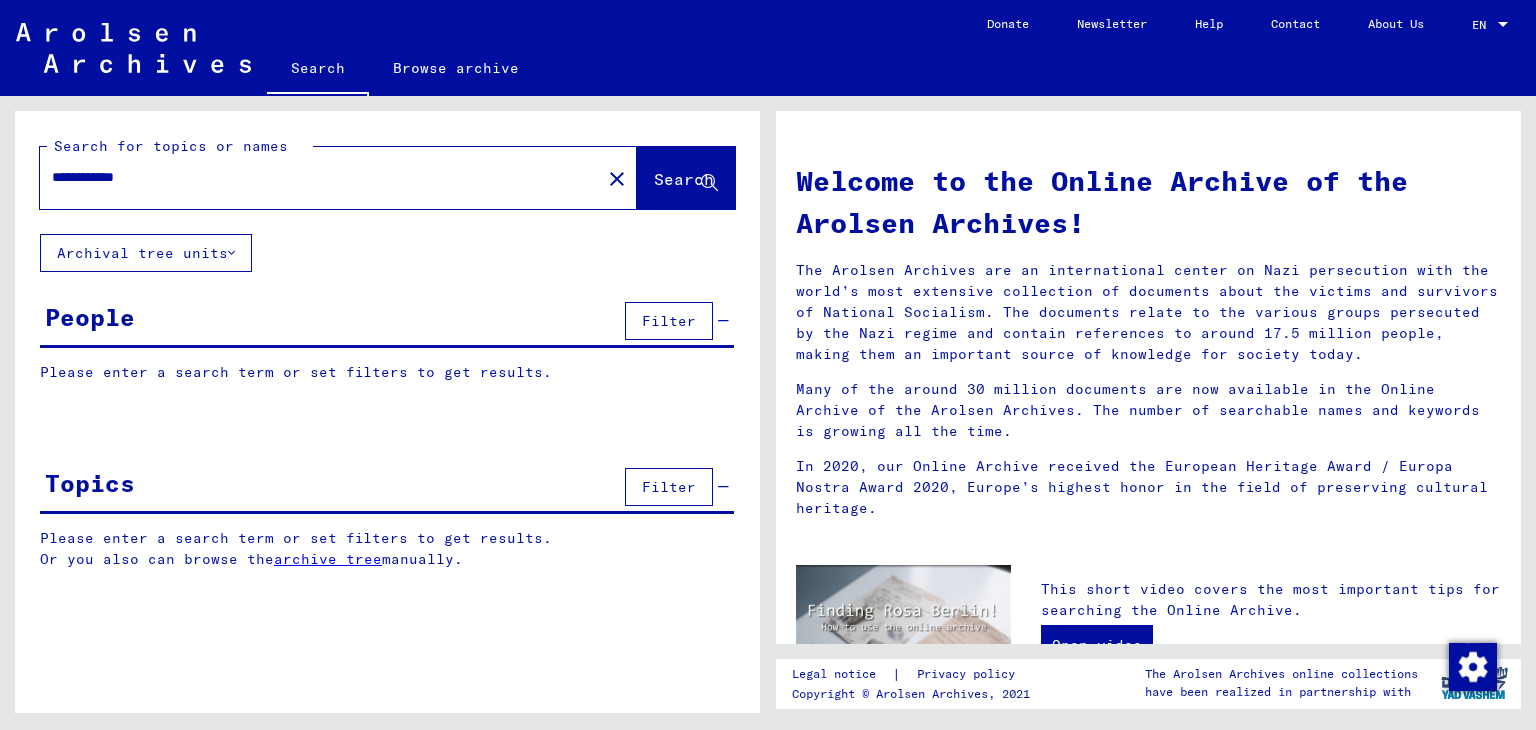 type on "**********" 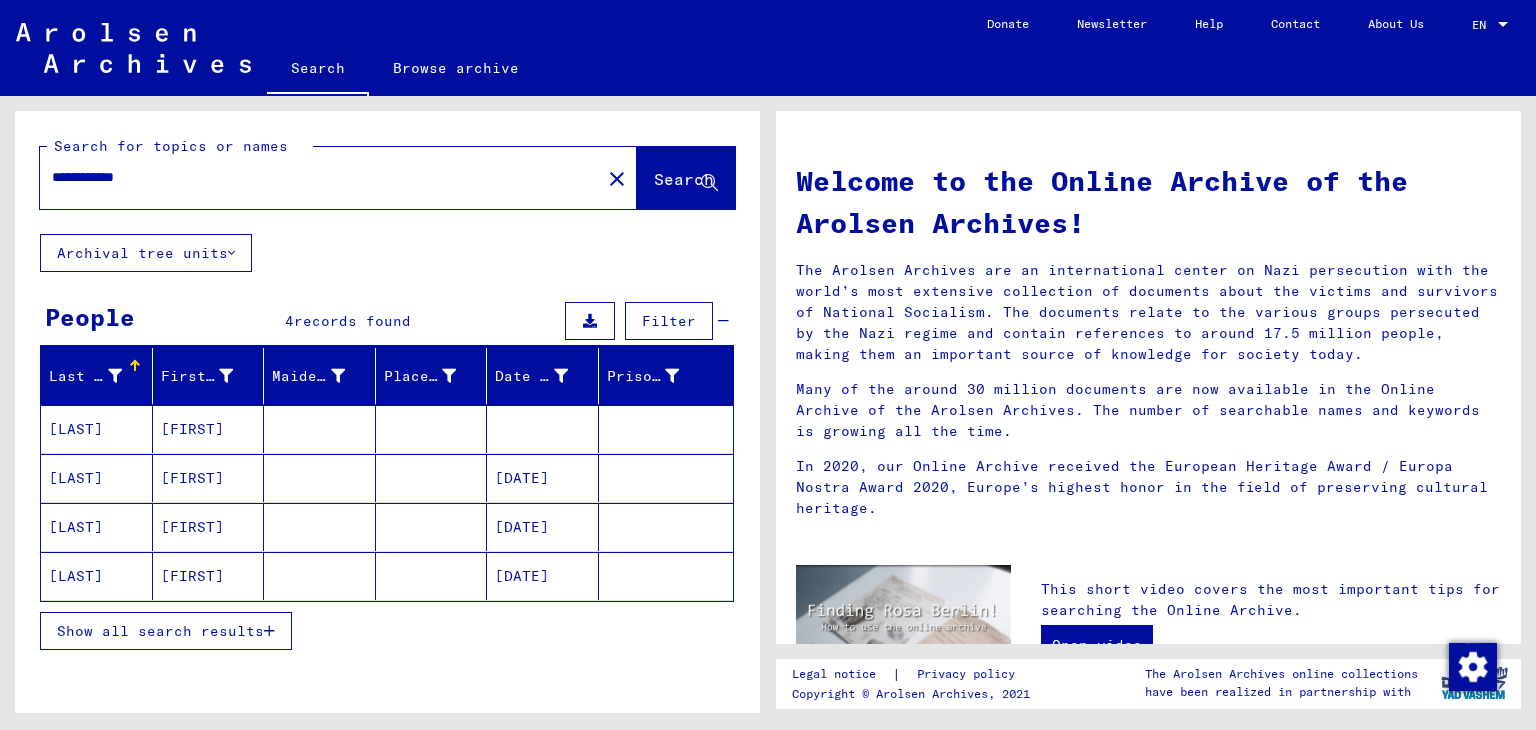 click on "LATINO" at bounding box center [97, 429] 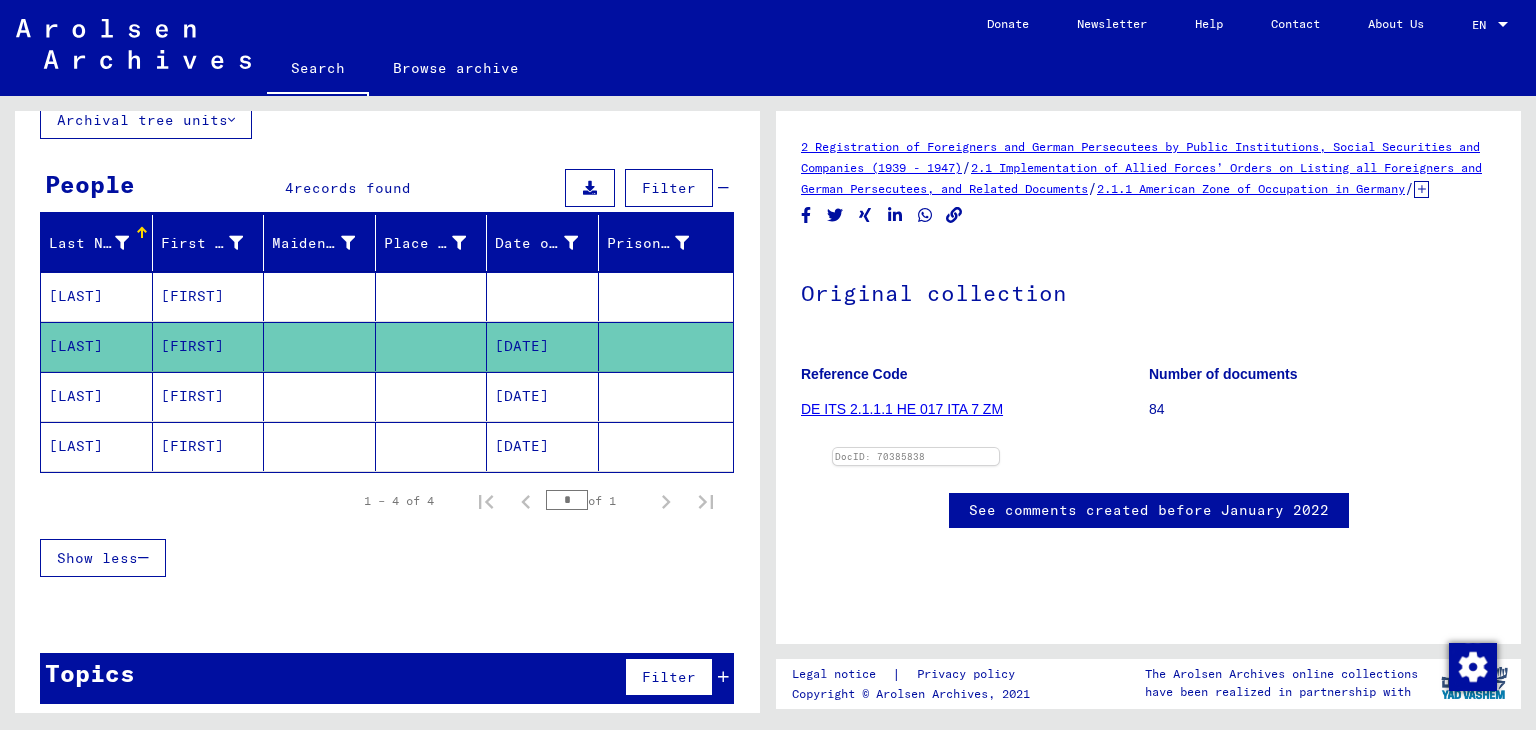 scroll, scrollTop: 140, scrollLeft: 0, axis: vertical 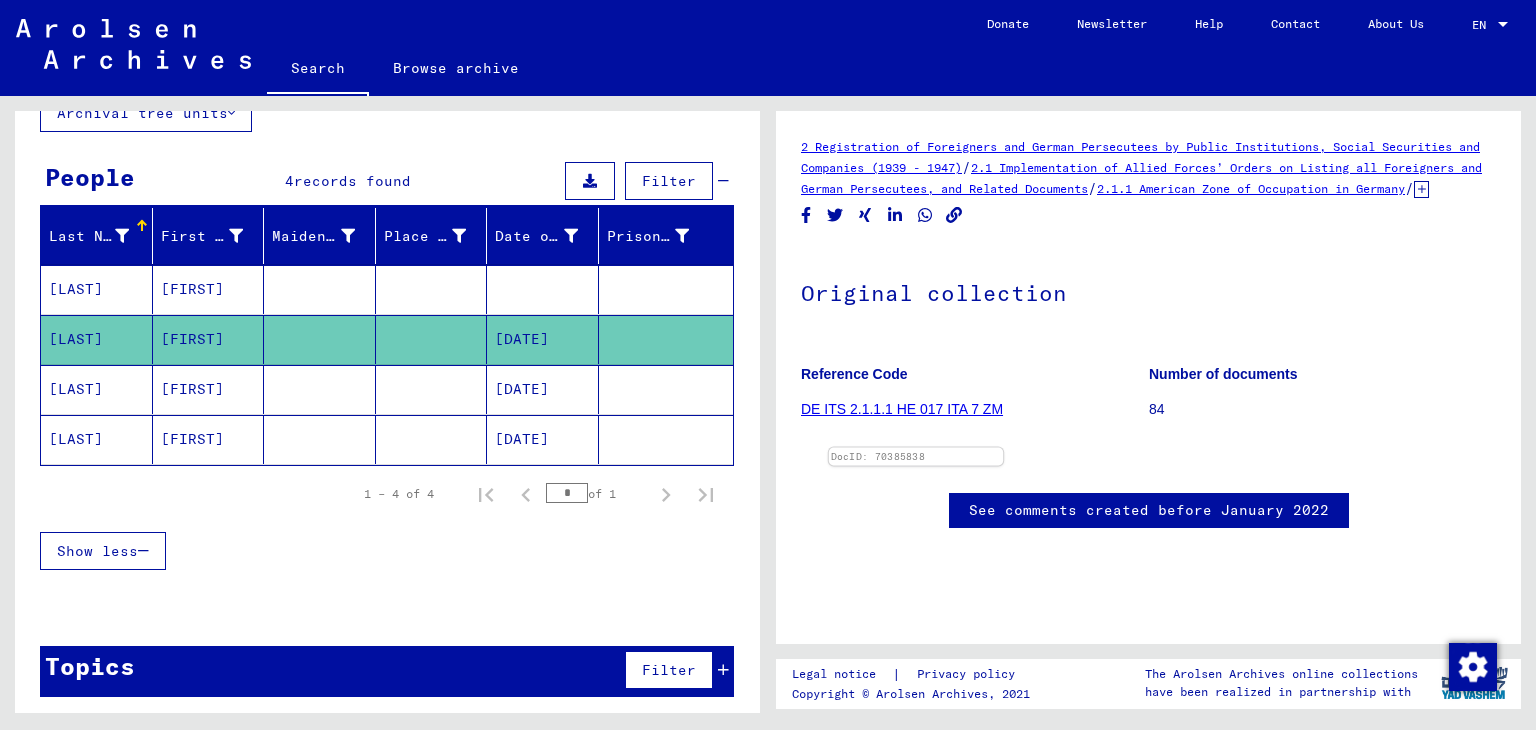 click at bounding box center (916, 448) 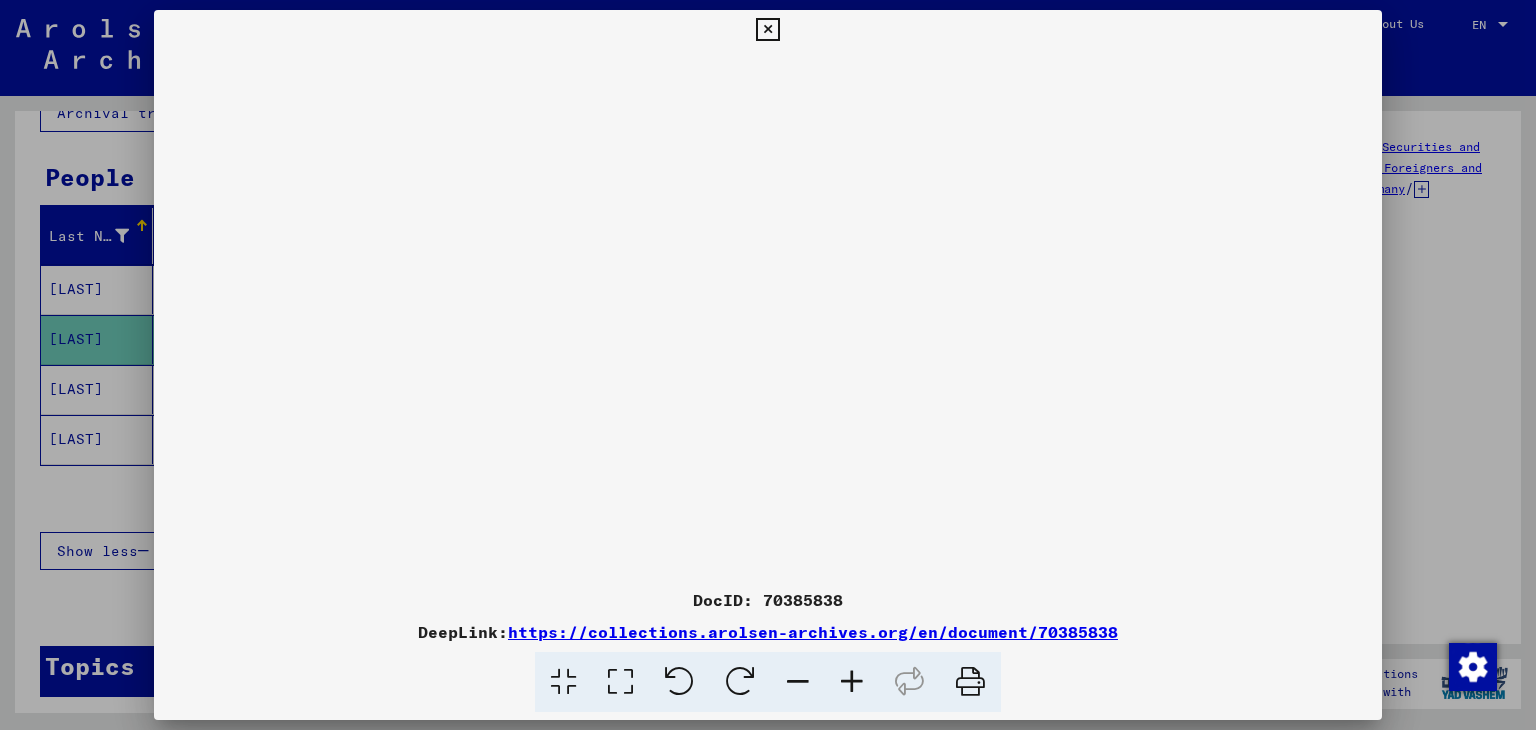 click at bounding box center [852, 682] 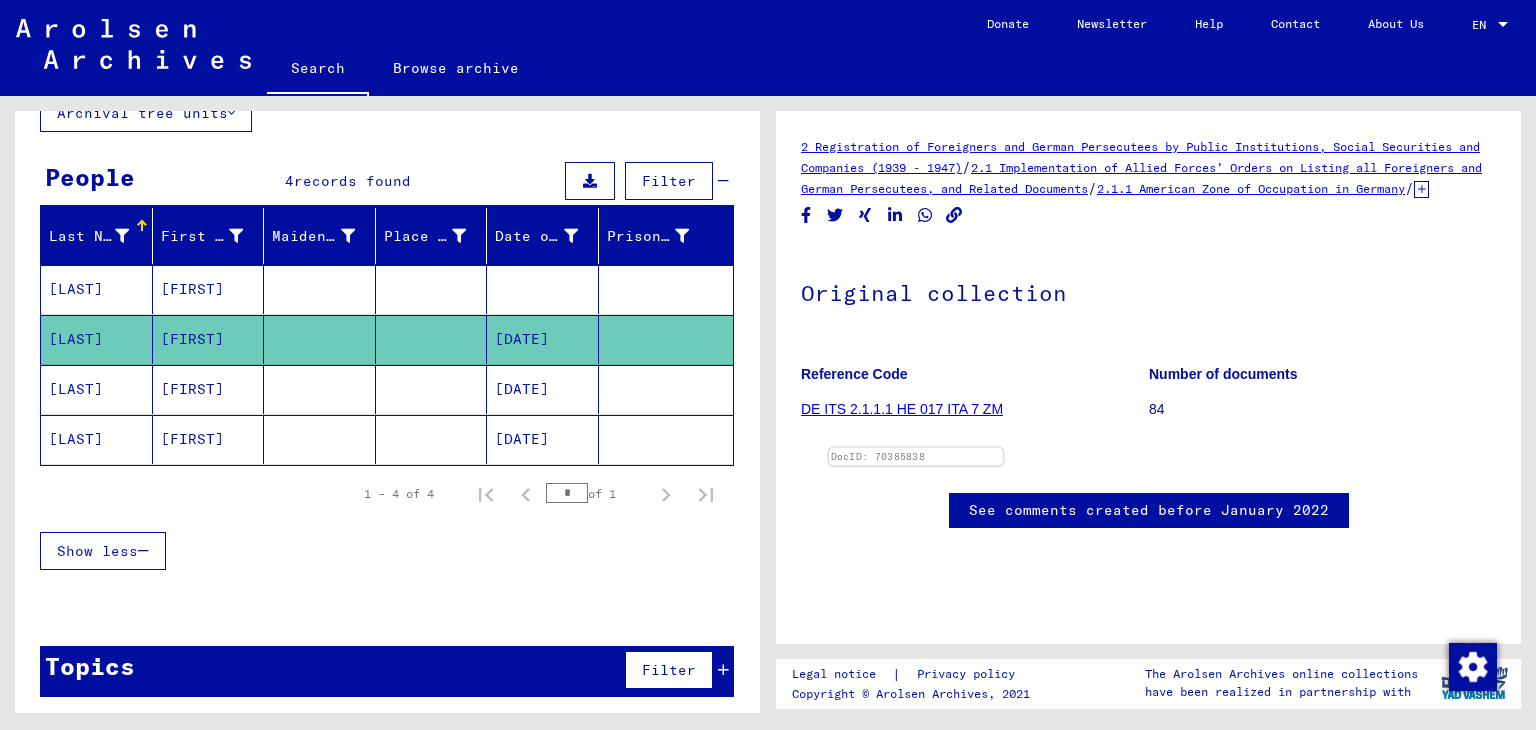 scroll, scrollTop: 968, scrollLeft: 0, axis: vertical 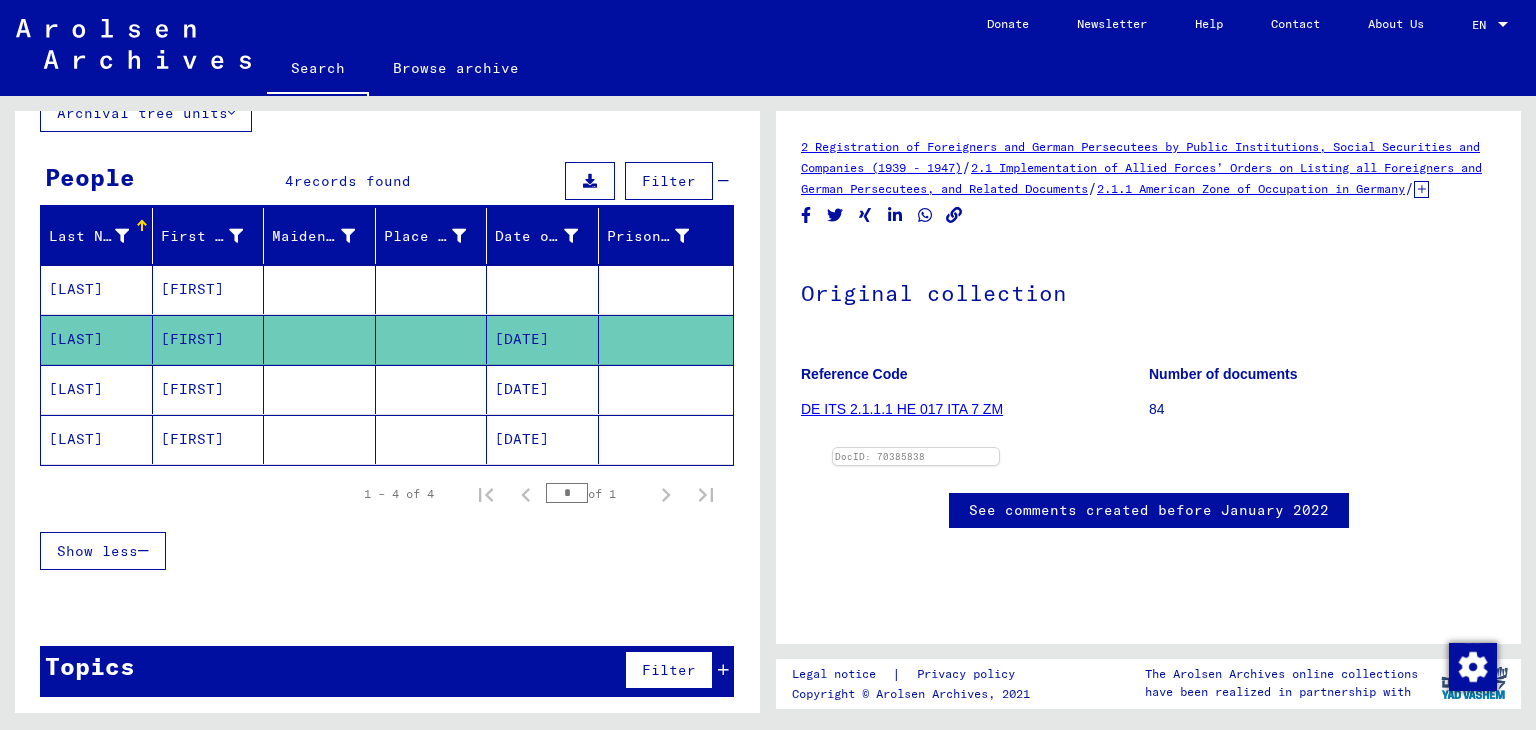 click on "LATINO" at bounding box center [97, 289] 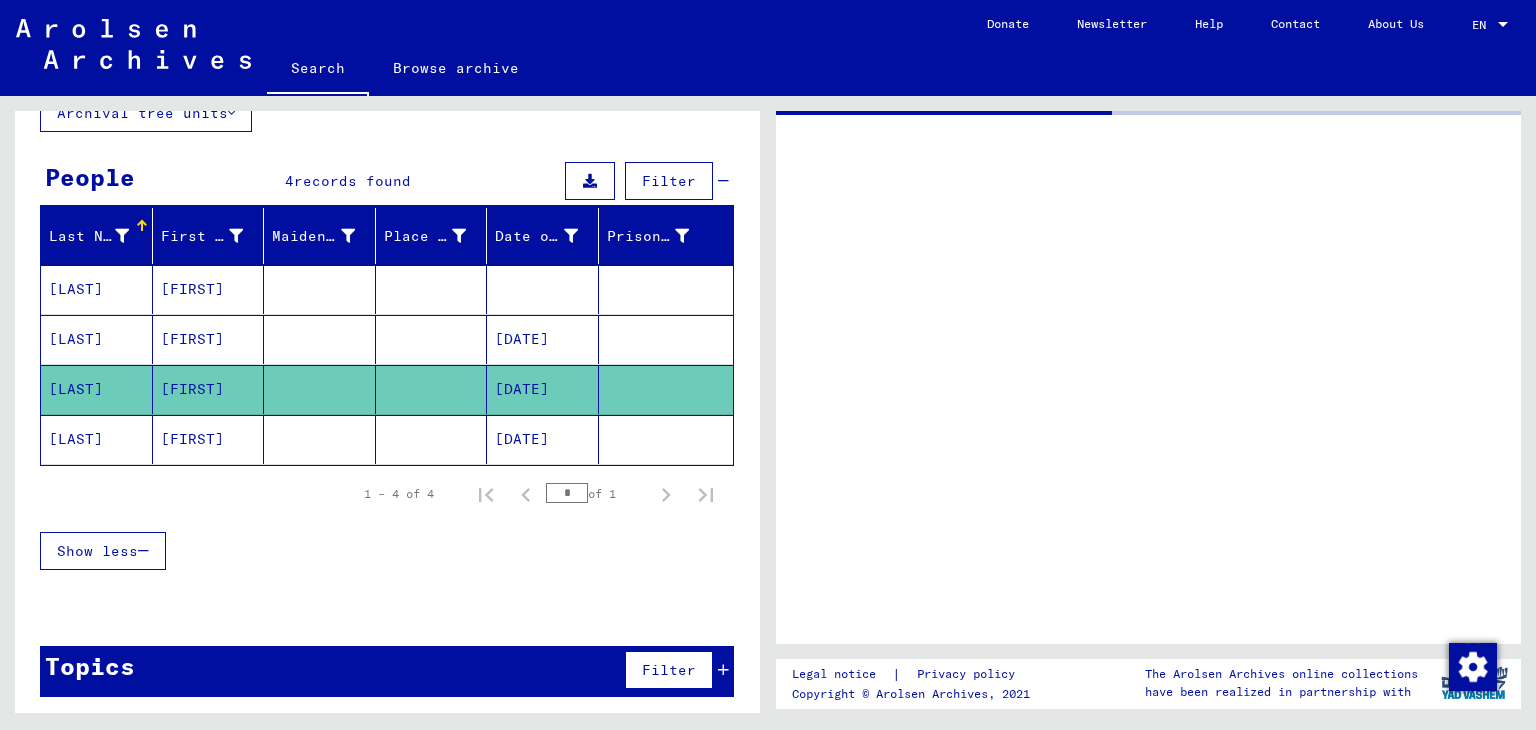 click on "LATINO" at bounding box center [97, 389] 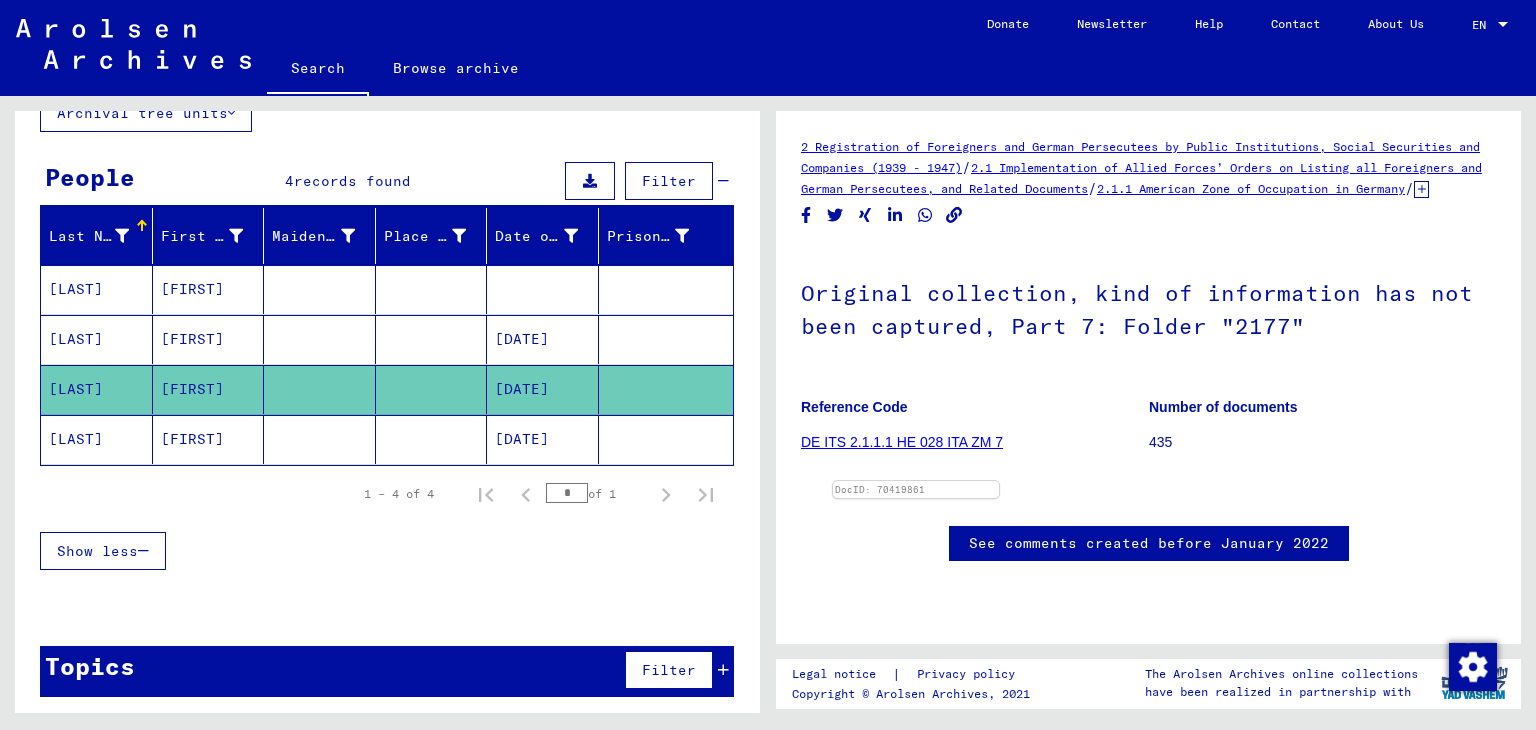 scroll, scrollTop: 0, scrollLeft: 0, axis: both 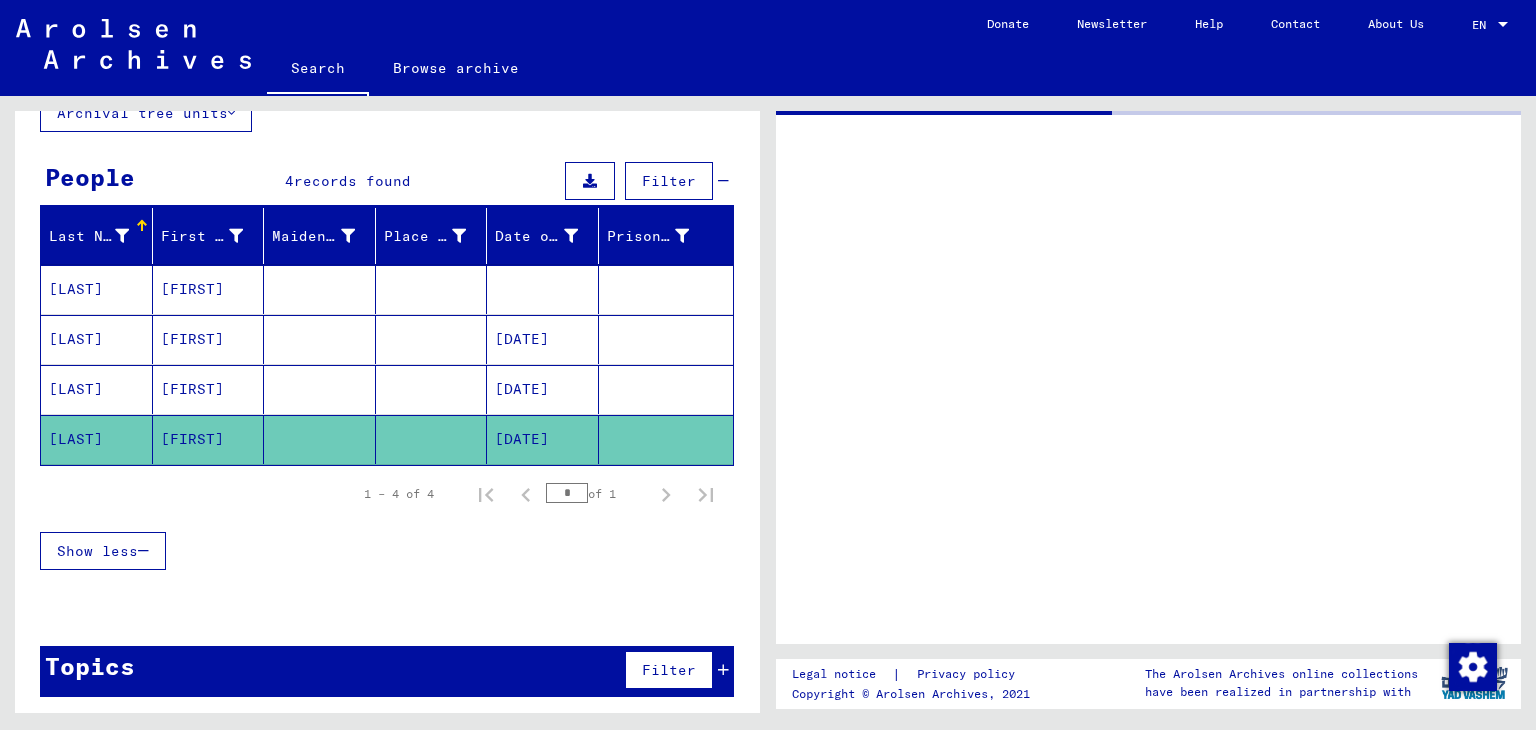 click on "LATINO" at bounding box center (97, 439) 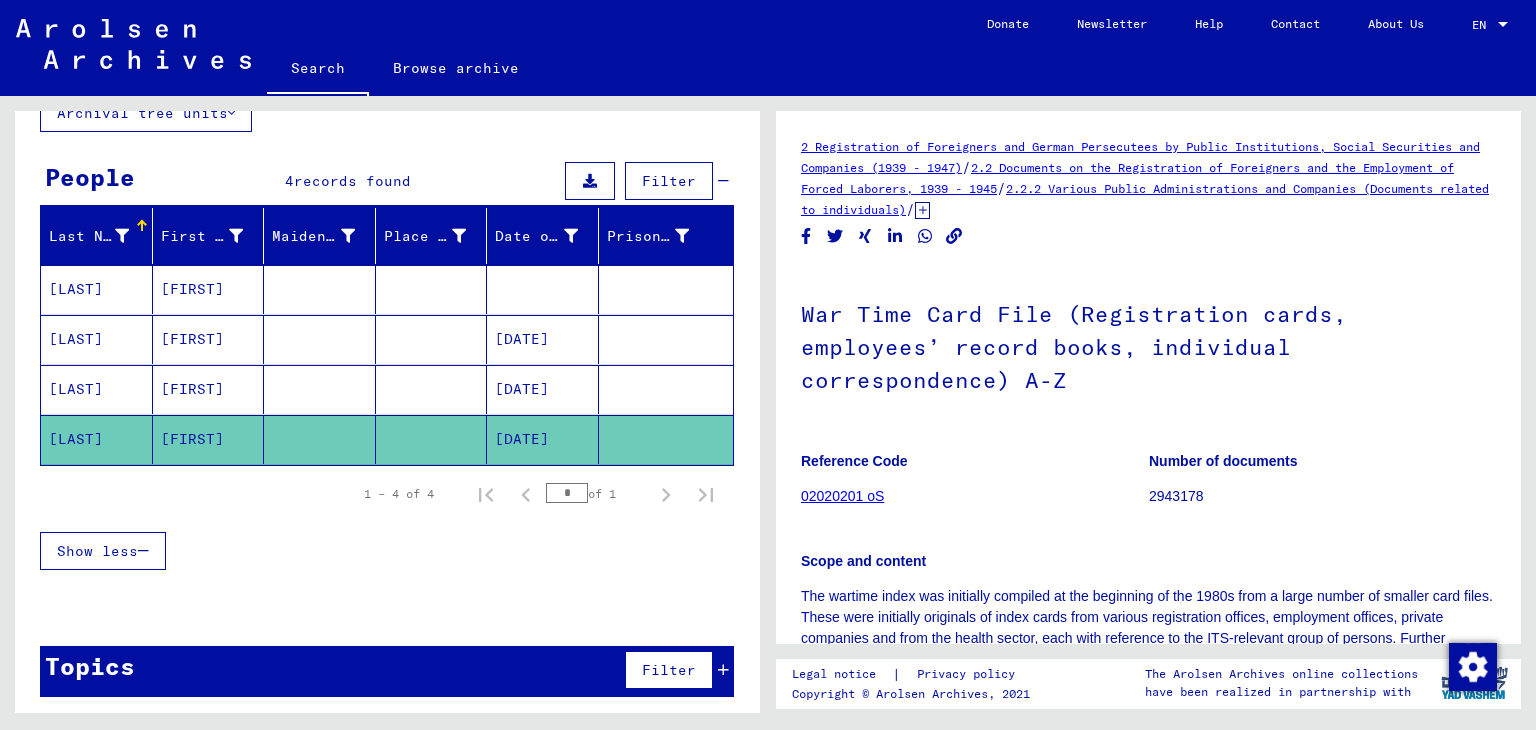 scroll, scrollTop: 0, scrollLeft: 0, axis: both 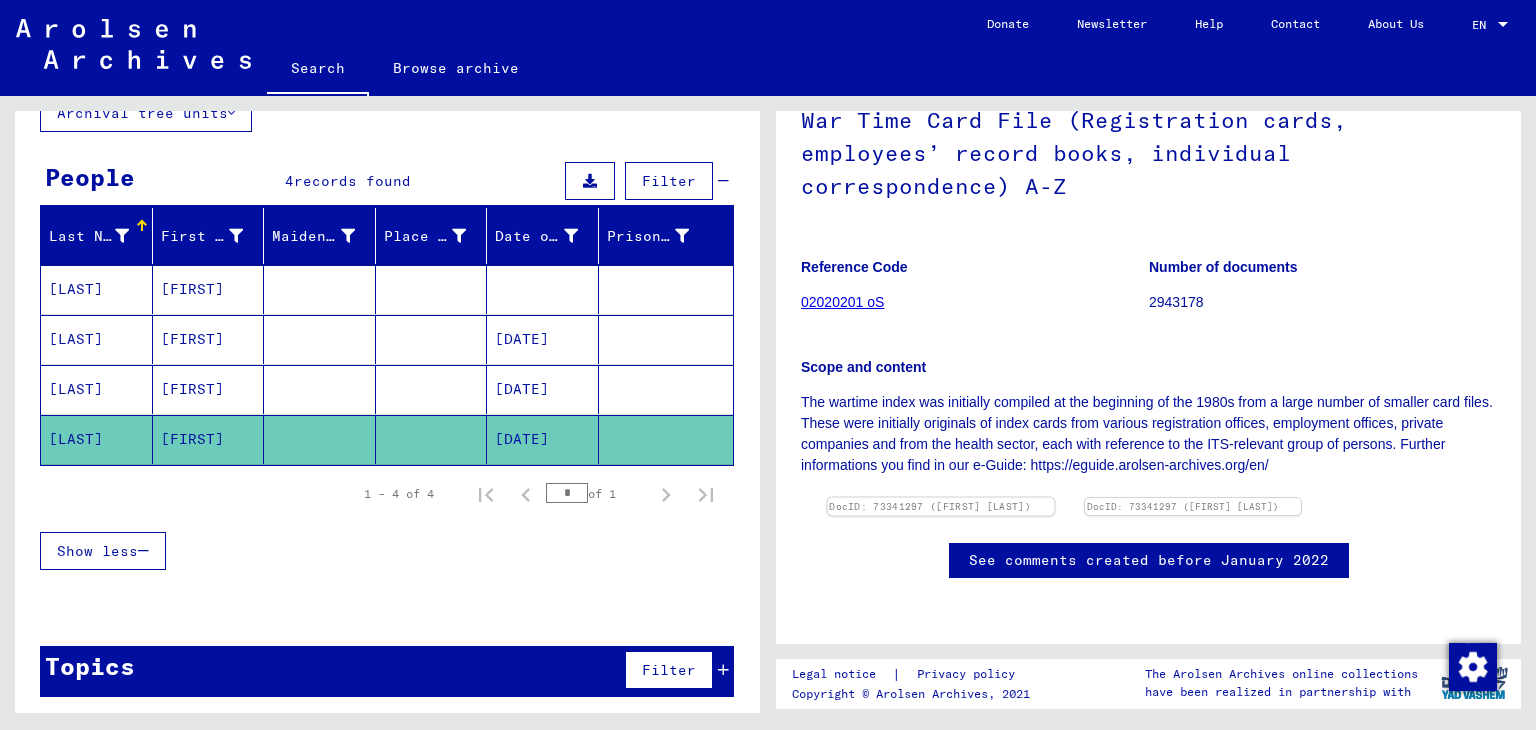 click at bounding box center (941, 498) 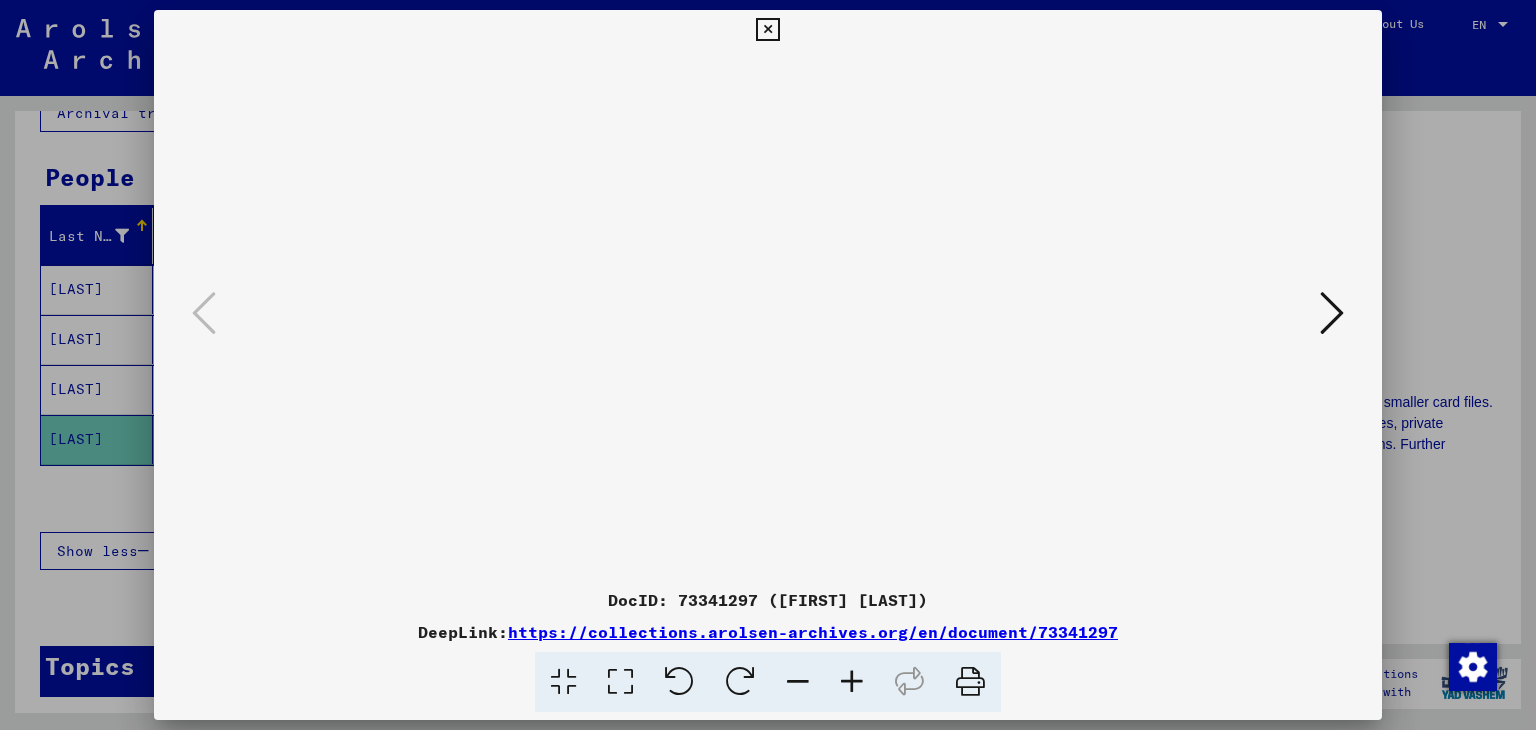 click at bounding box center (852, 682) 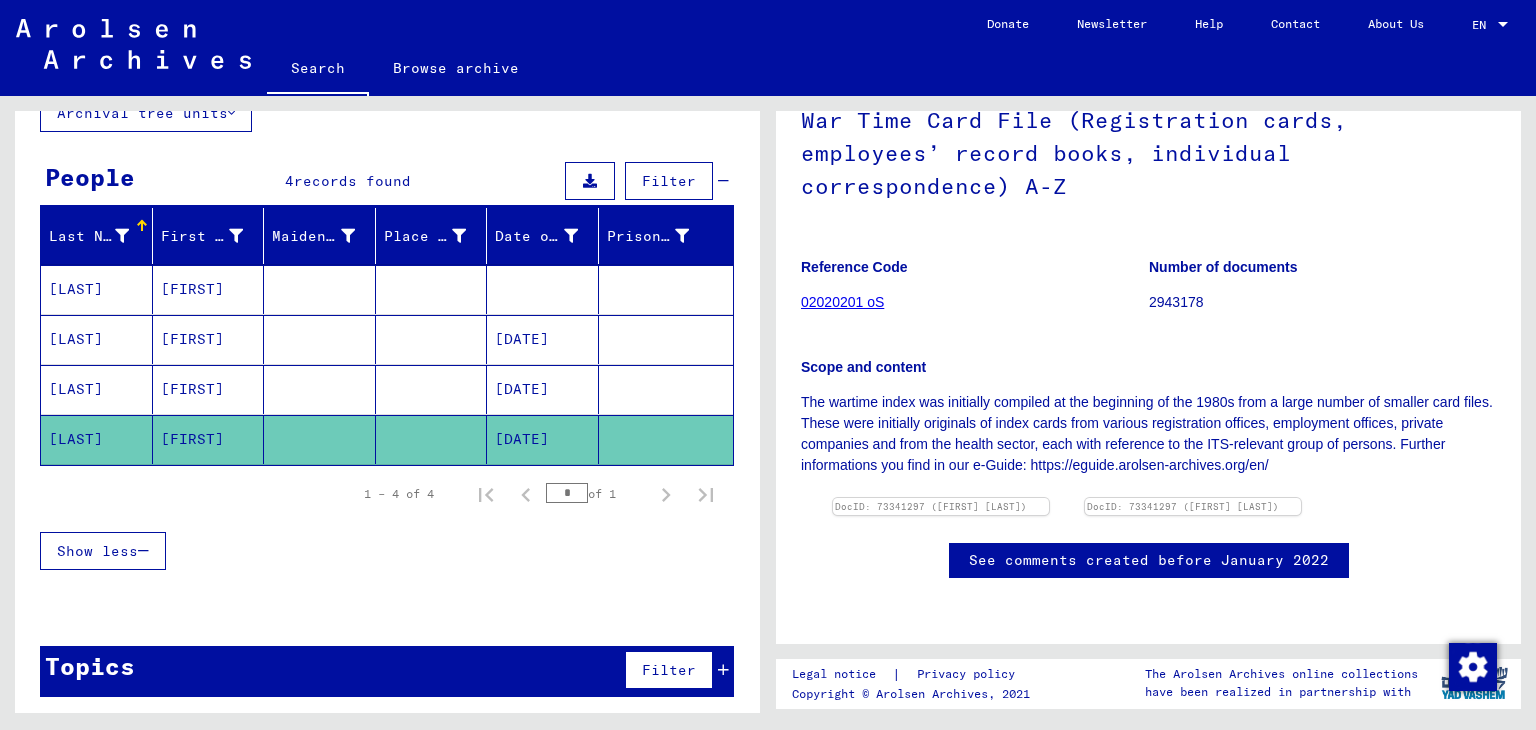 click on "Search   Browse archive   Detailed questions/information about the documents? Send us an inquiry for free.  Donate Newsletter Help Contact About Us EN EN" at bounding box center (768, 48) 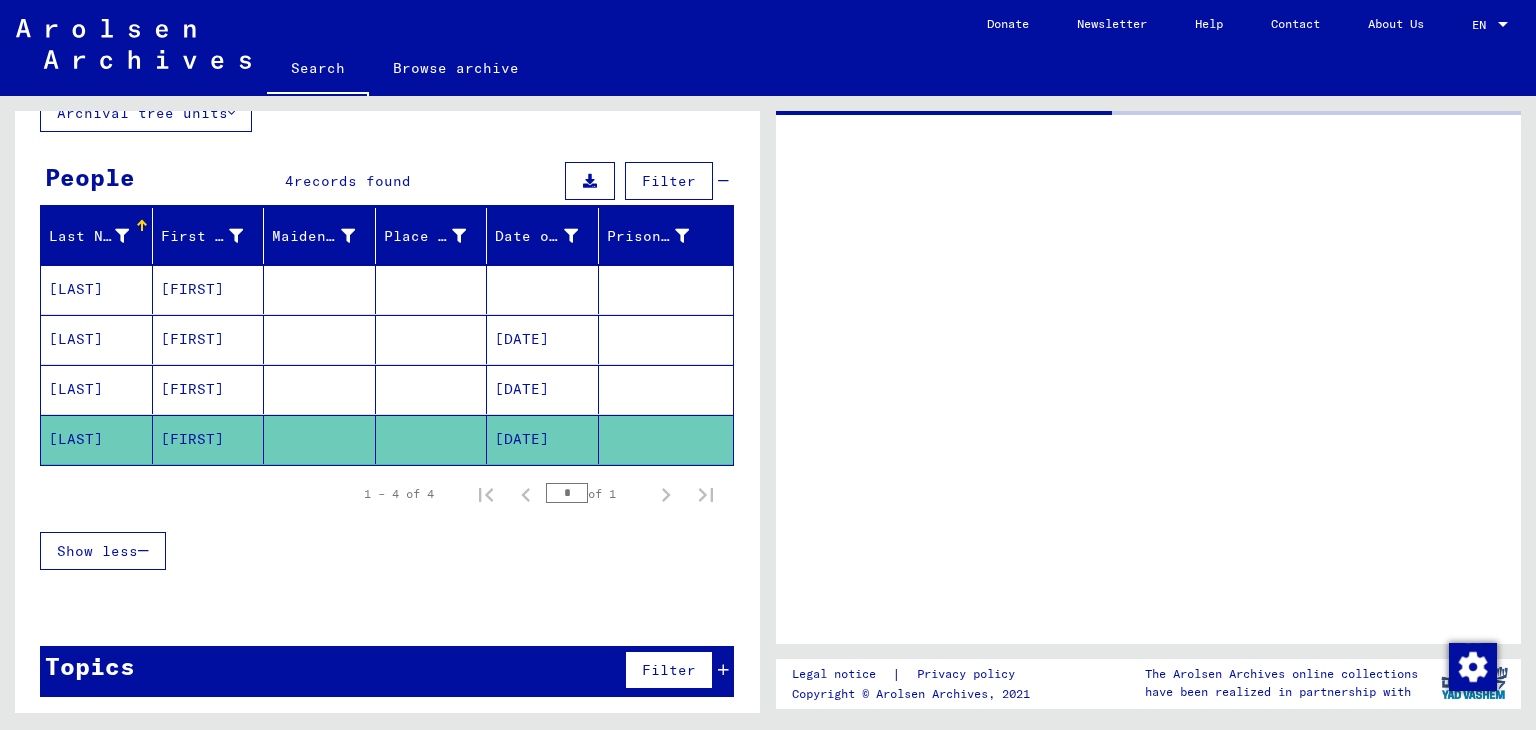 scroll, scrollTop: 0, scrollLeft: 0, axis: both 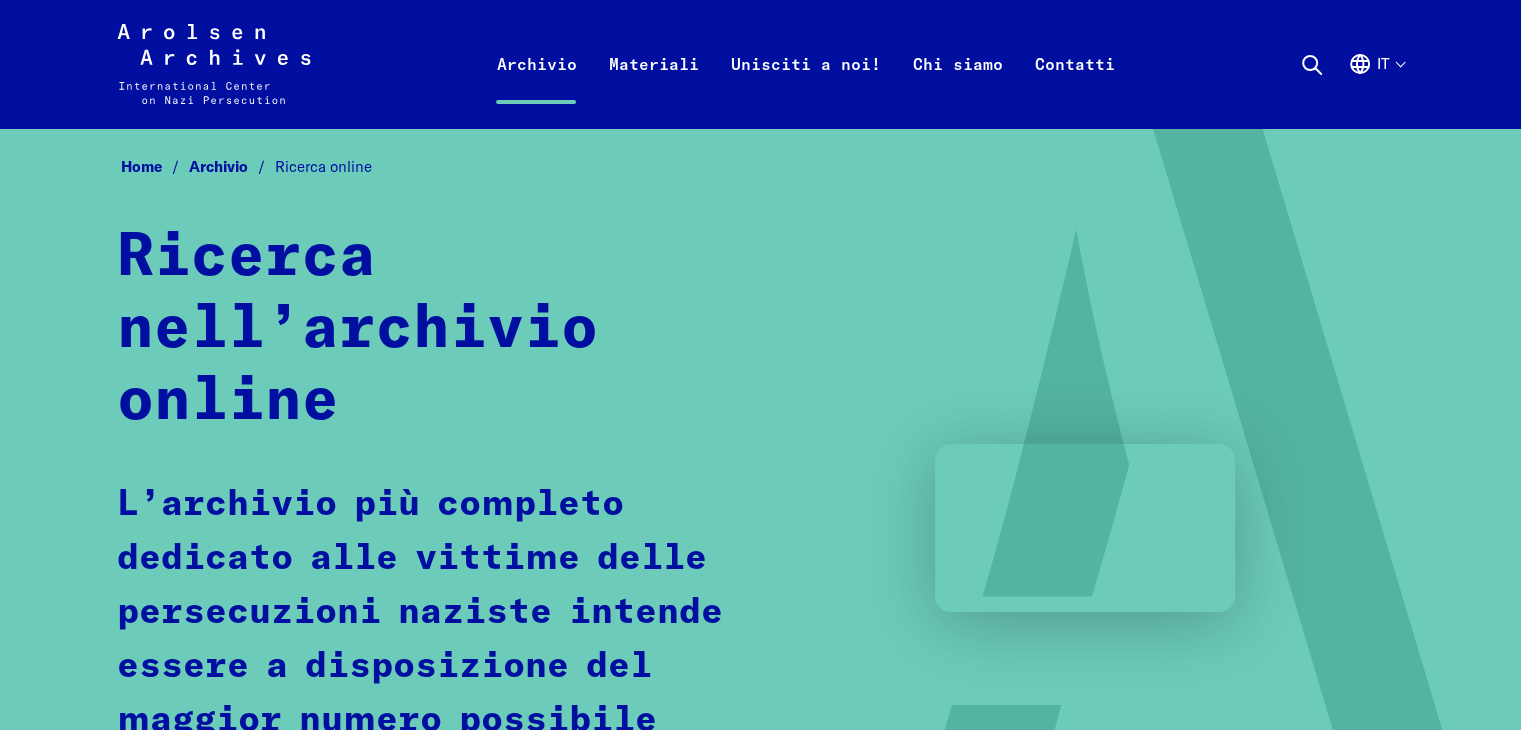 click on "Ricerca nell’archivio online" at bounding box center [357, 330] 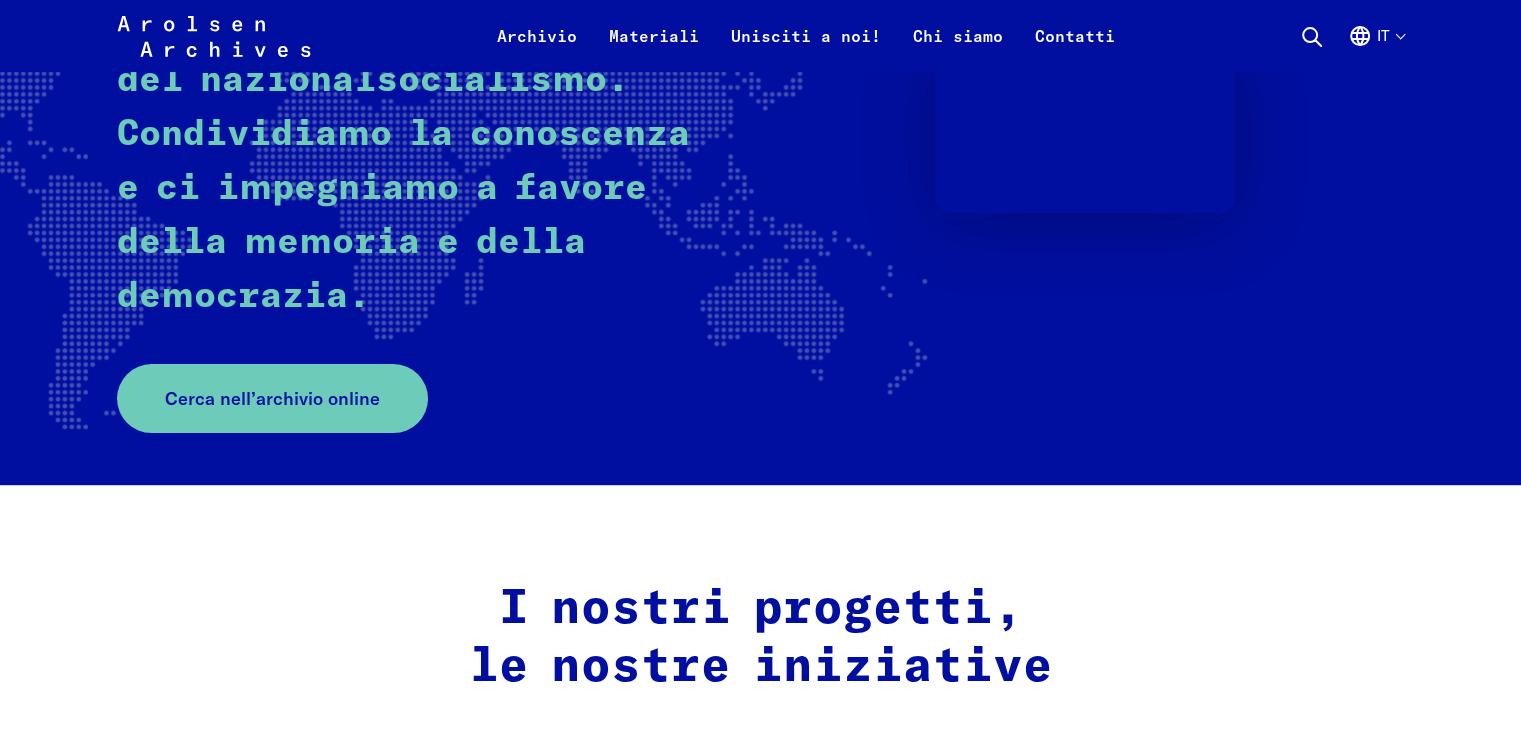 scroll, scrollTop: 400, scrollLeft: 0, axis: vertical 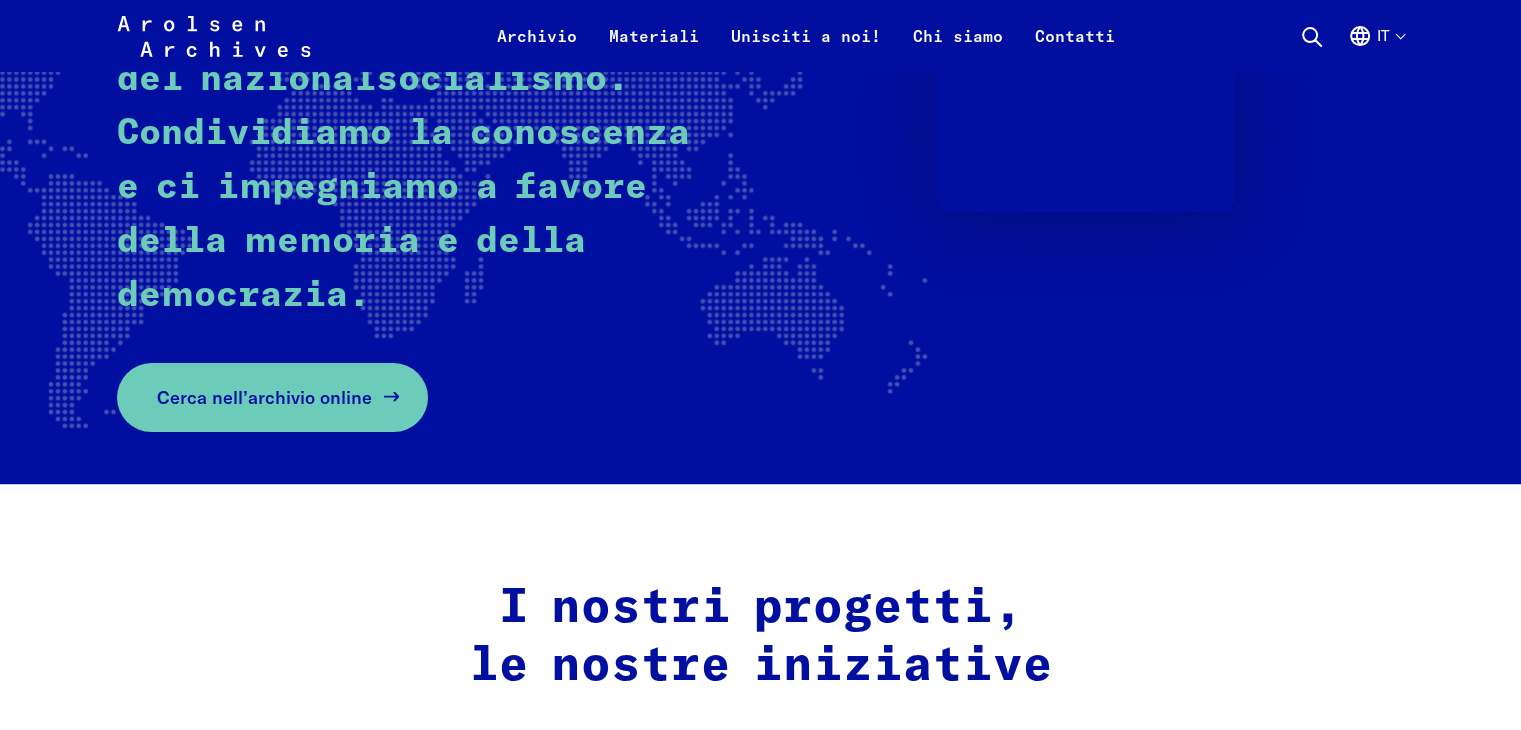 click on "Cerca nell’archivio online" at bounding box center [264, 397] 